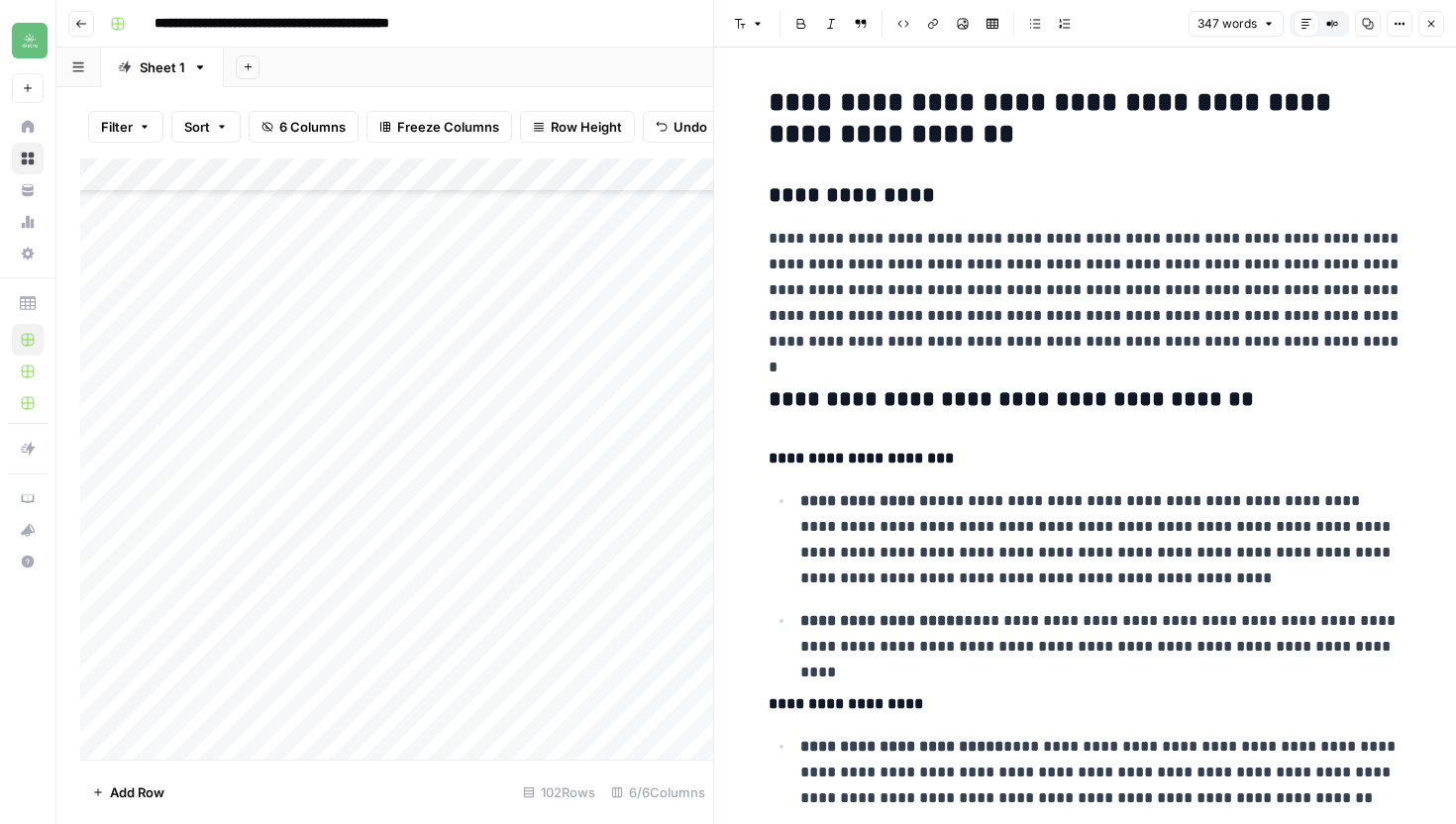 scroll, scrollTop: 0, scrollLeft: 0, axis: both 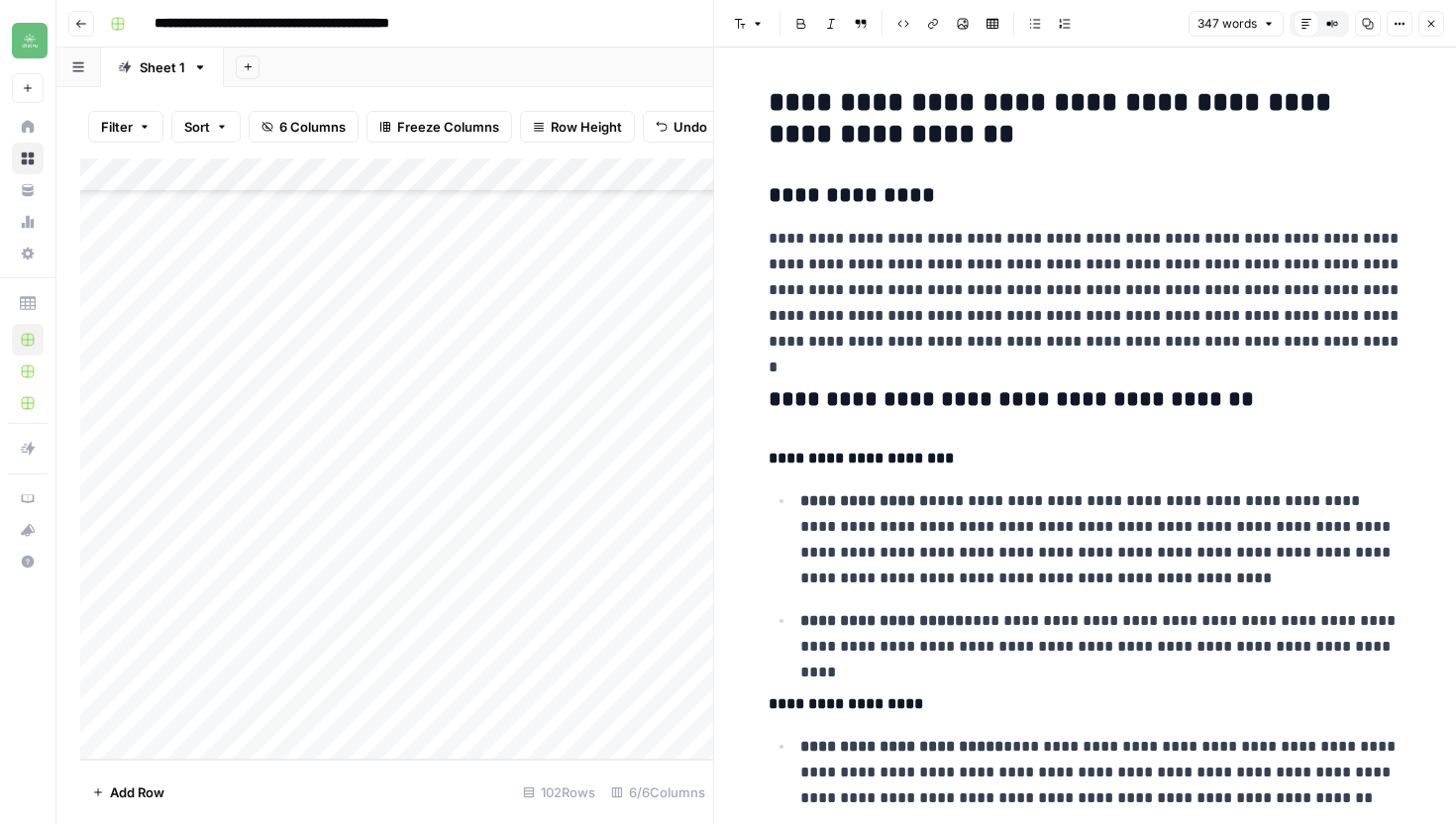 click 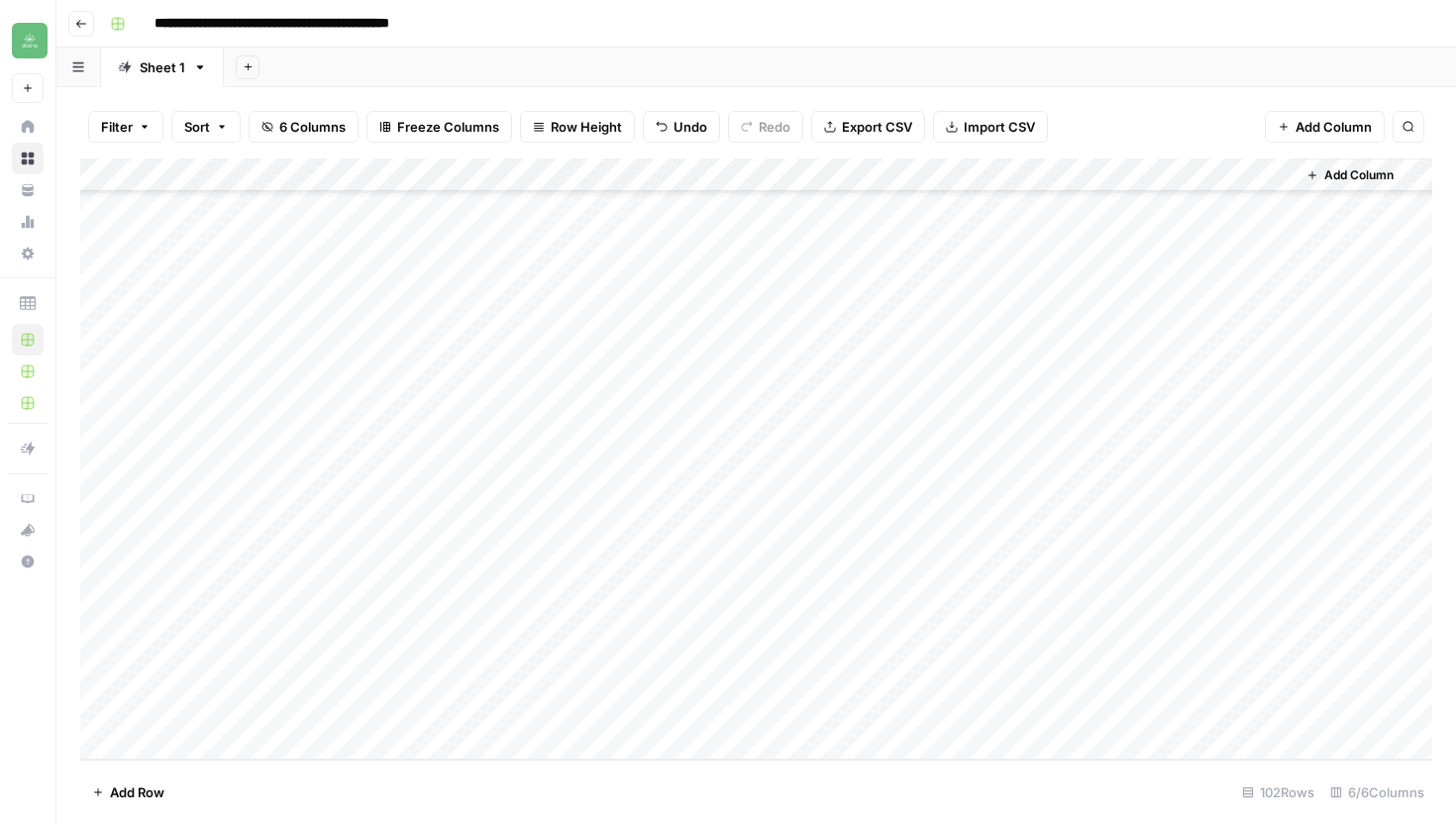click on "Go back" at bounding box center [81, 24] 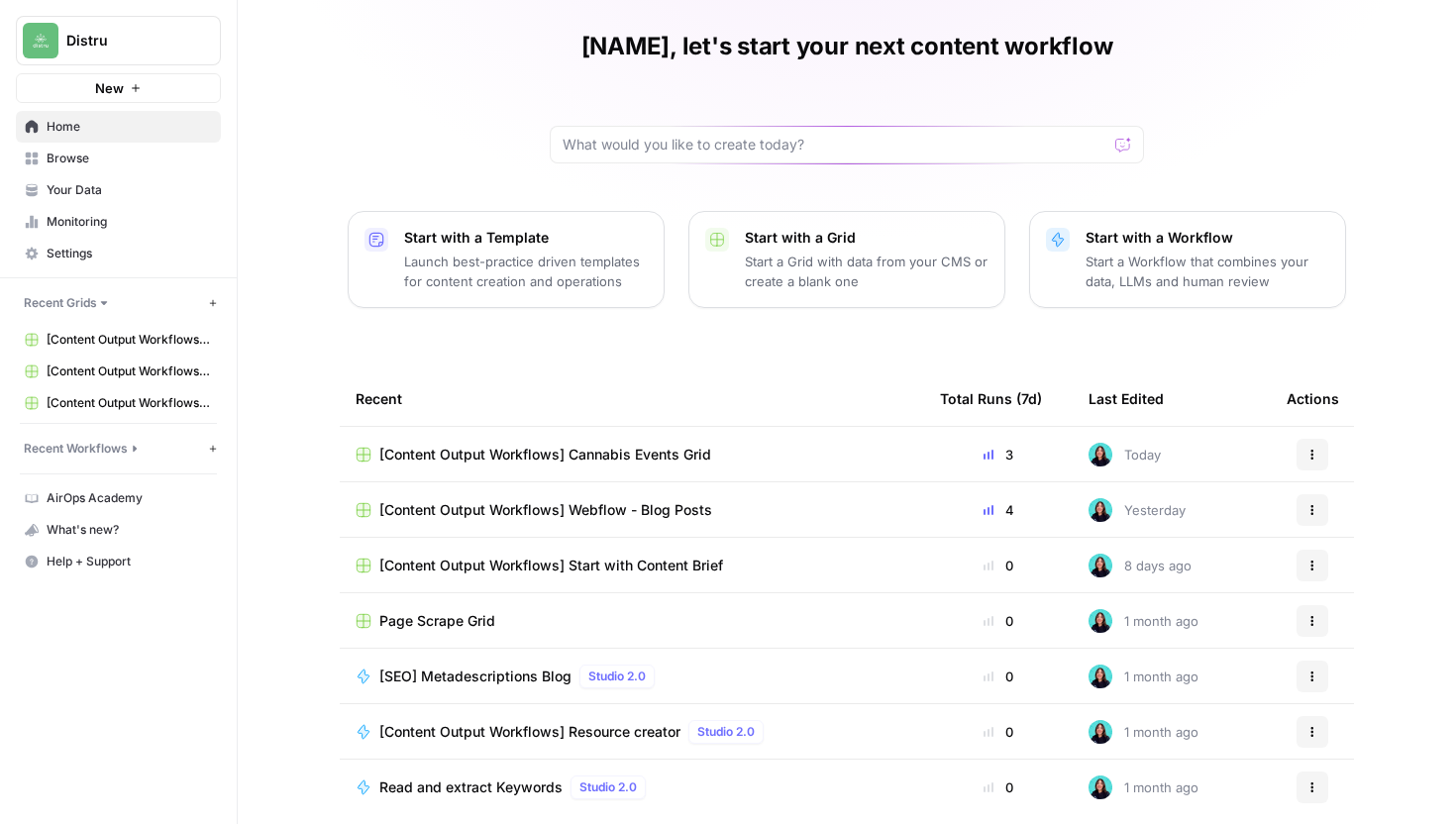 scroll, scrollTop: 69, scrollLeft: 0, axis: vertical 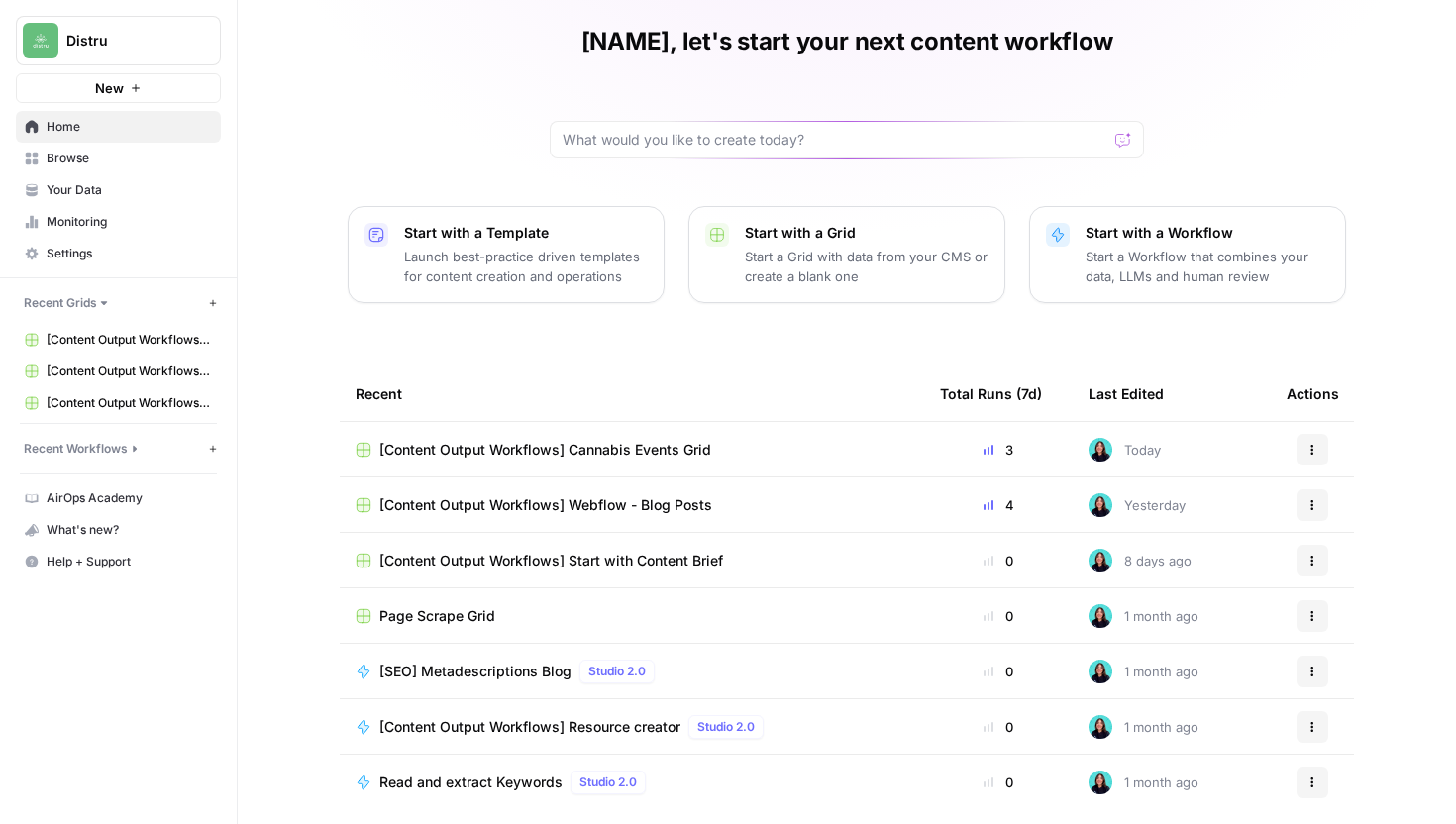 click on "[Content Output Workflows] Webflow - Blog Posts" at bounding box center (546, 505) 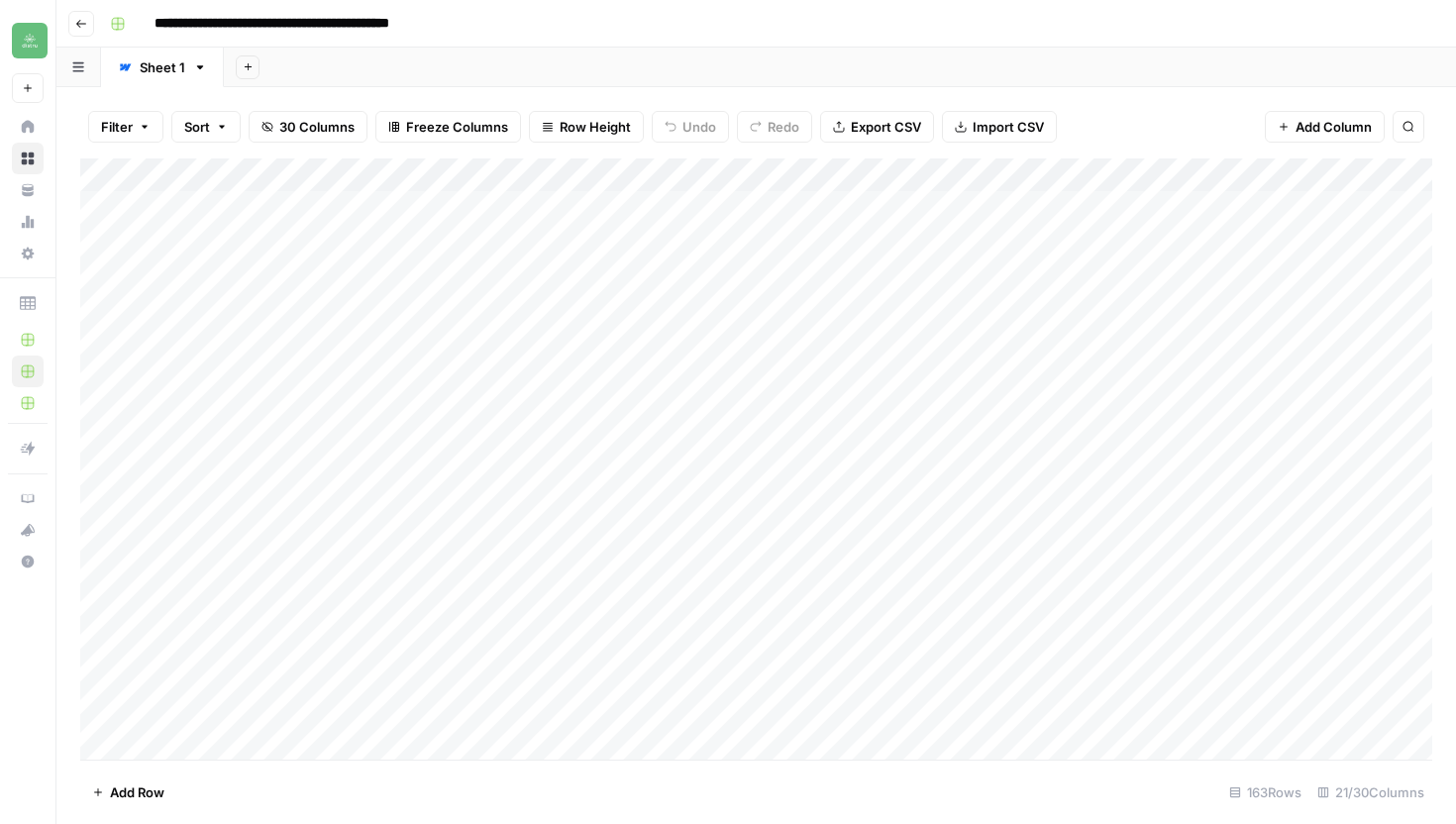 click 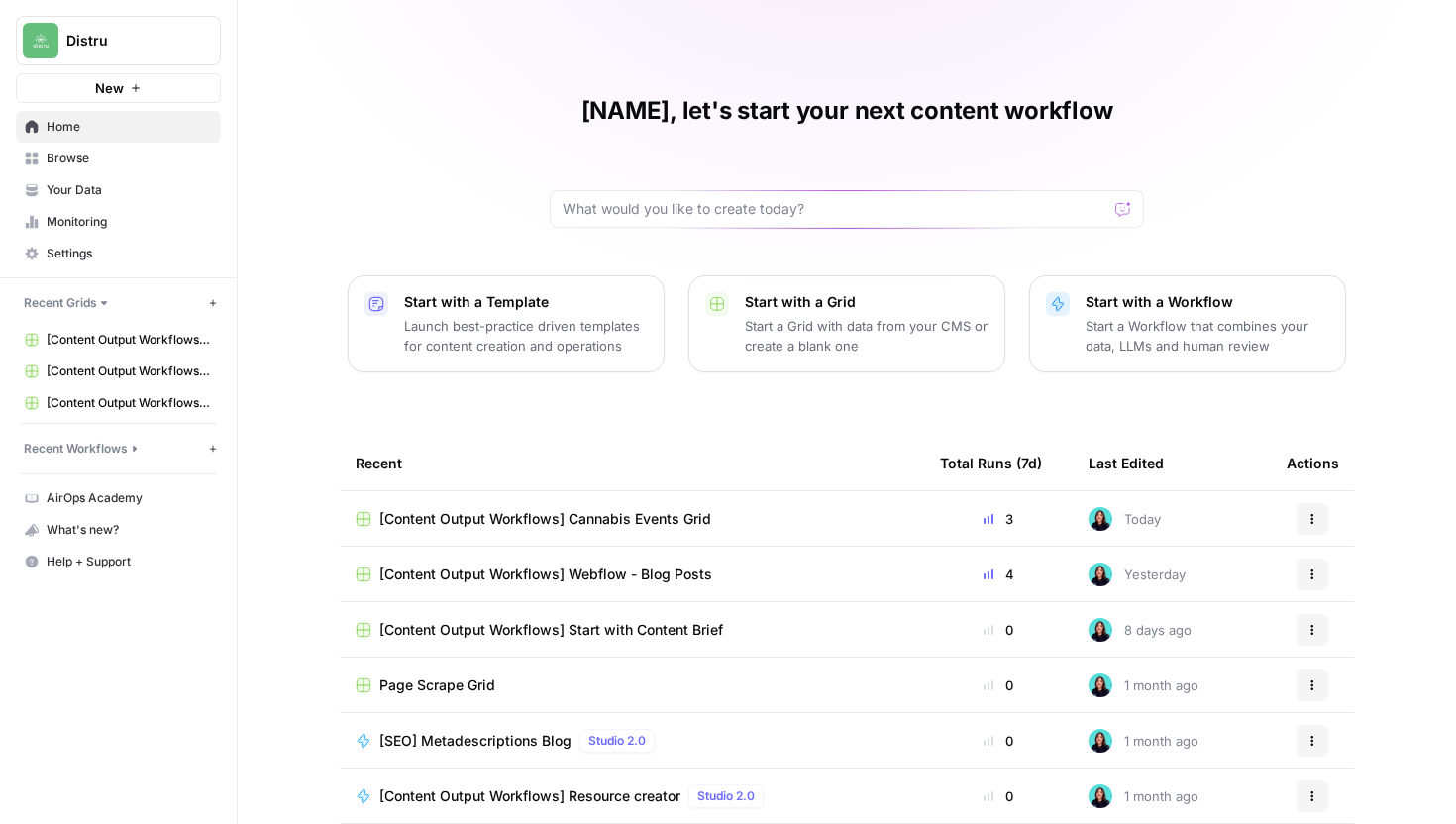 click on "[Content Output Workflows] Cannabis Events Grid" at bounding box center [545, 519] 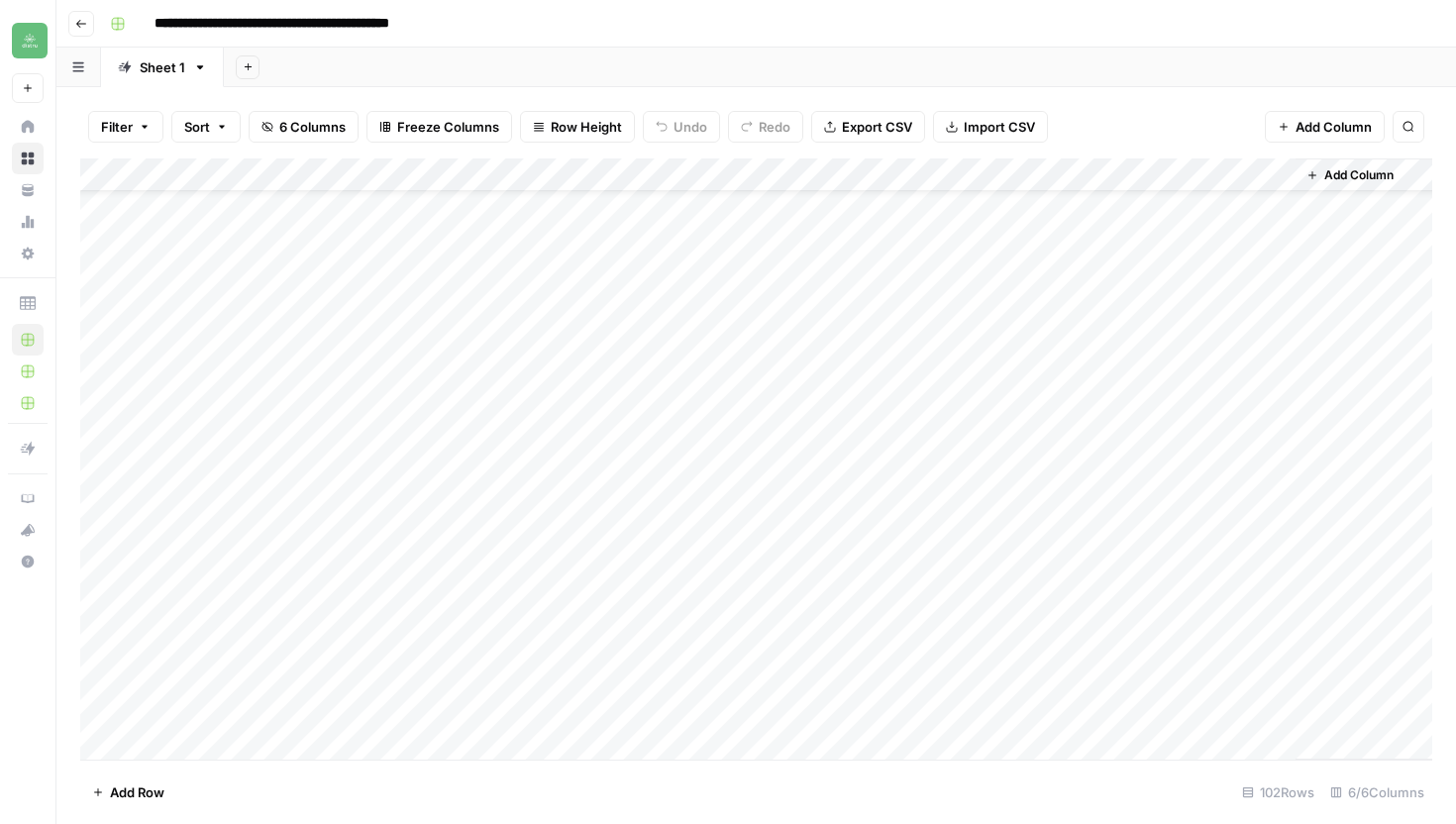 scroll, scrollTop: 0, scrollLeft: 0, axis: both 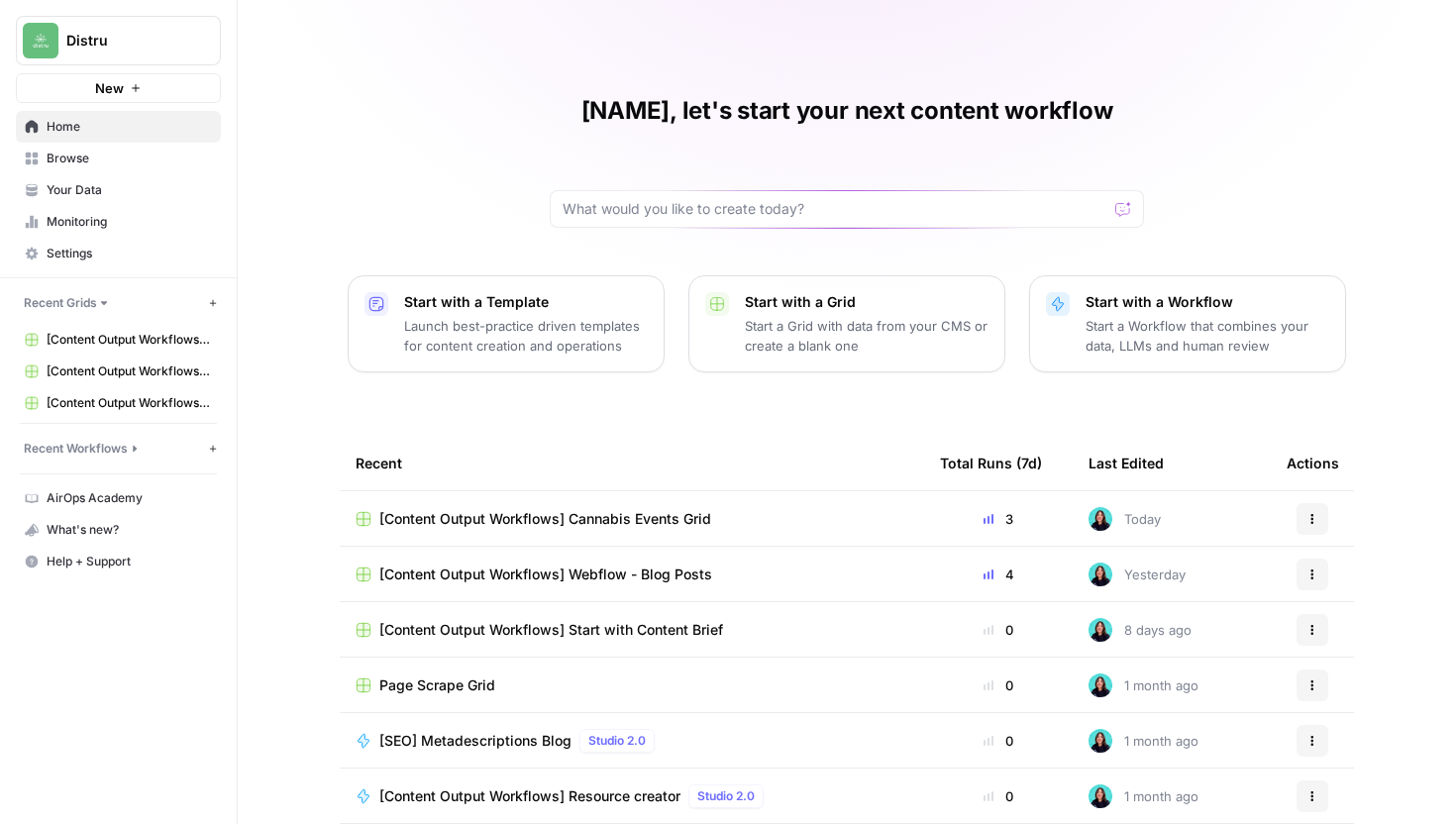 click on "[Content Output Workflows] Webflow - Blog Posts" at bounding box center (546, 574) 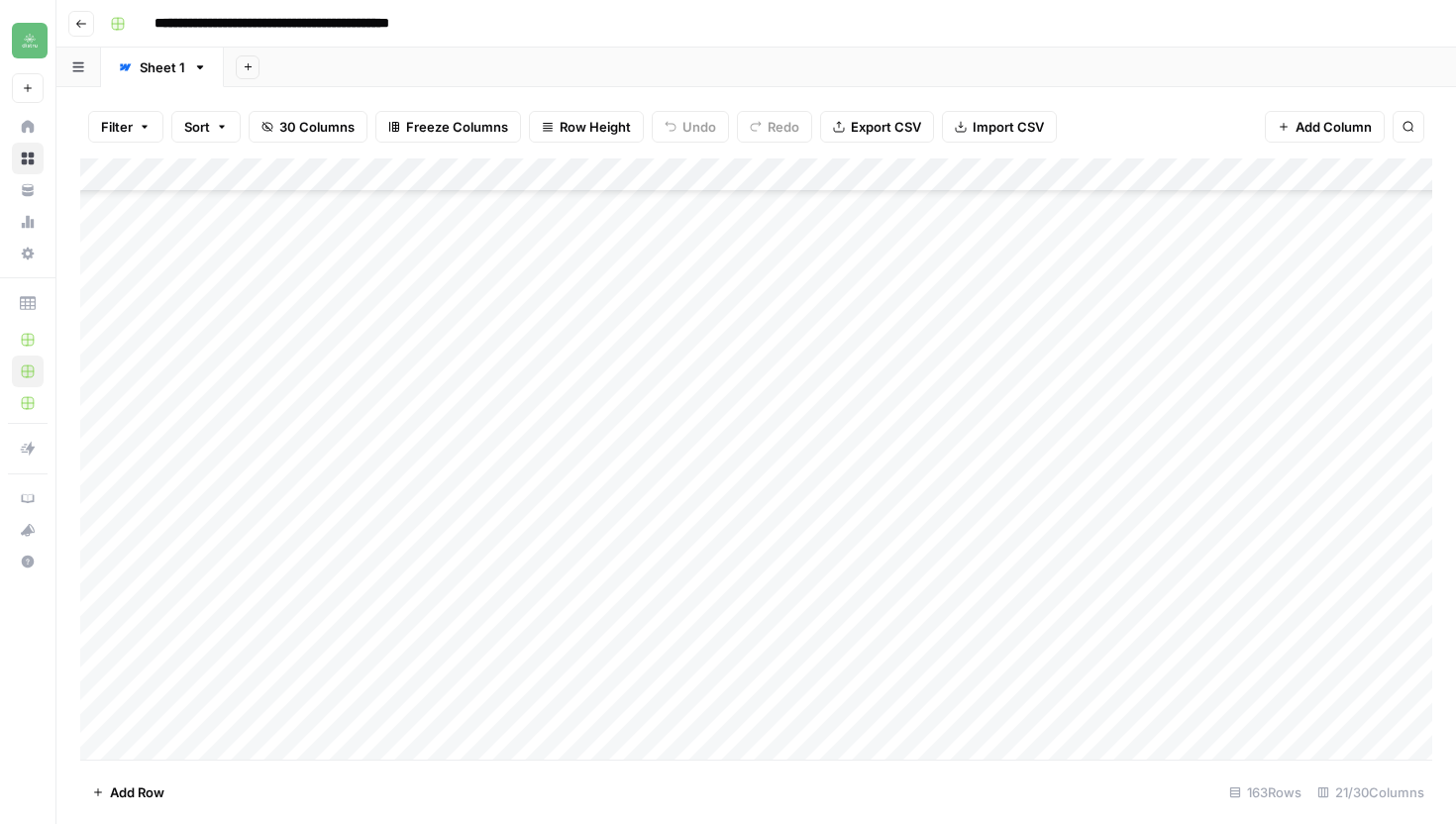 scroll, scrollTop: 4953, scrollLeft: 0, axis: vertical 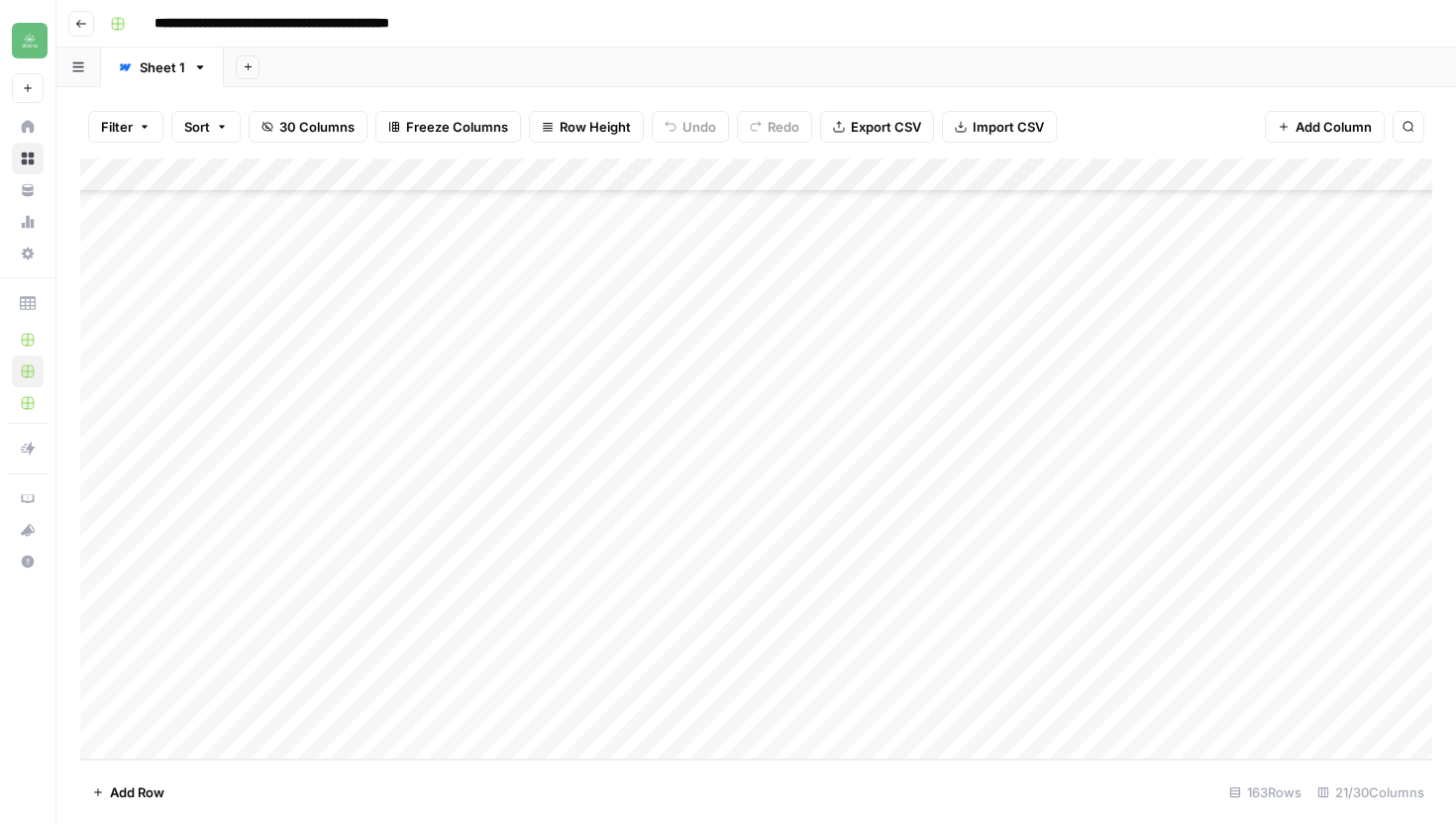 click on "Add Column" at bounding box center (756, 459) 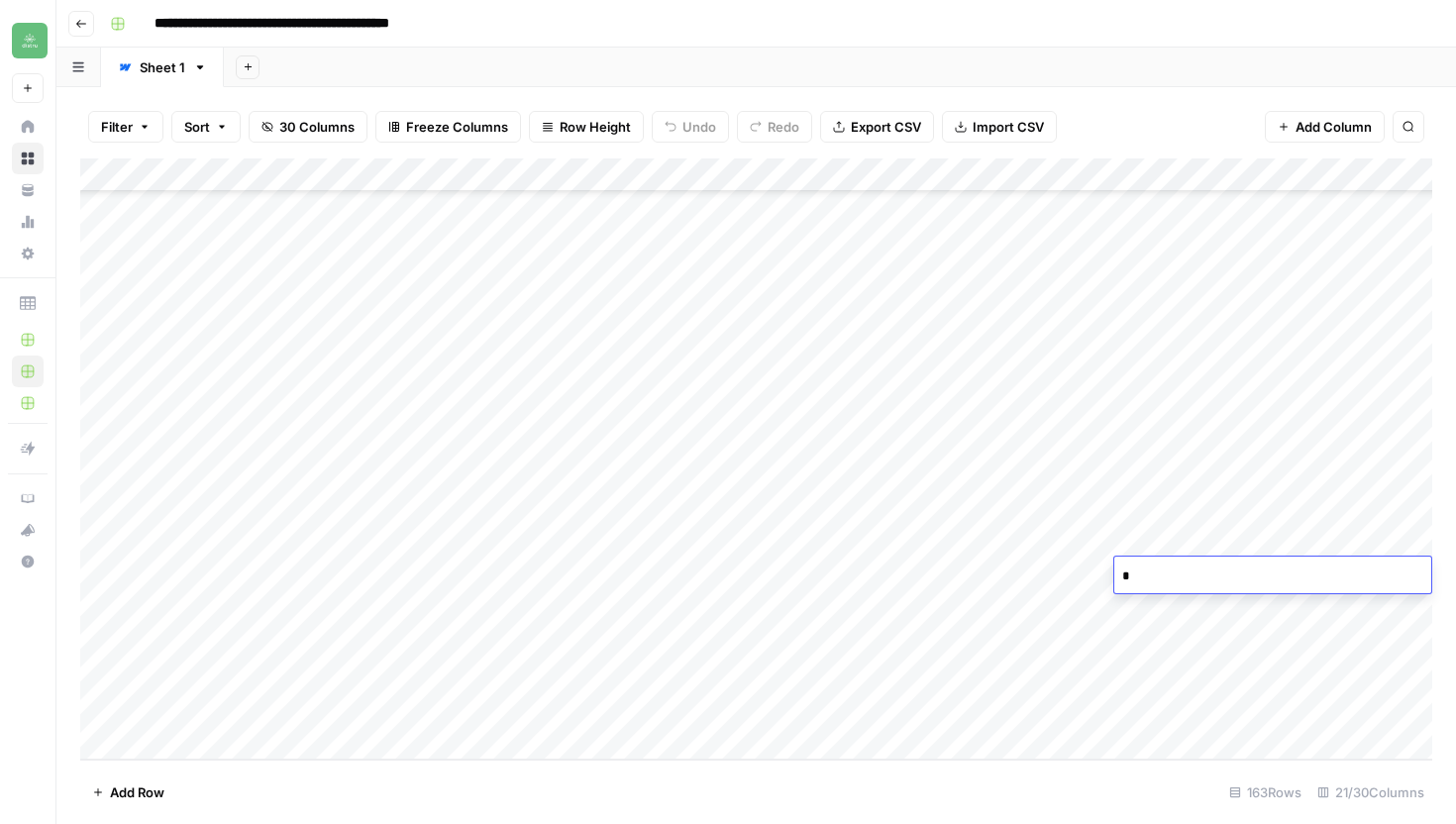 scroll, scrollTop: 7, scrollLeft: 0, axis: vertical 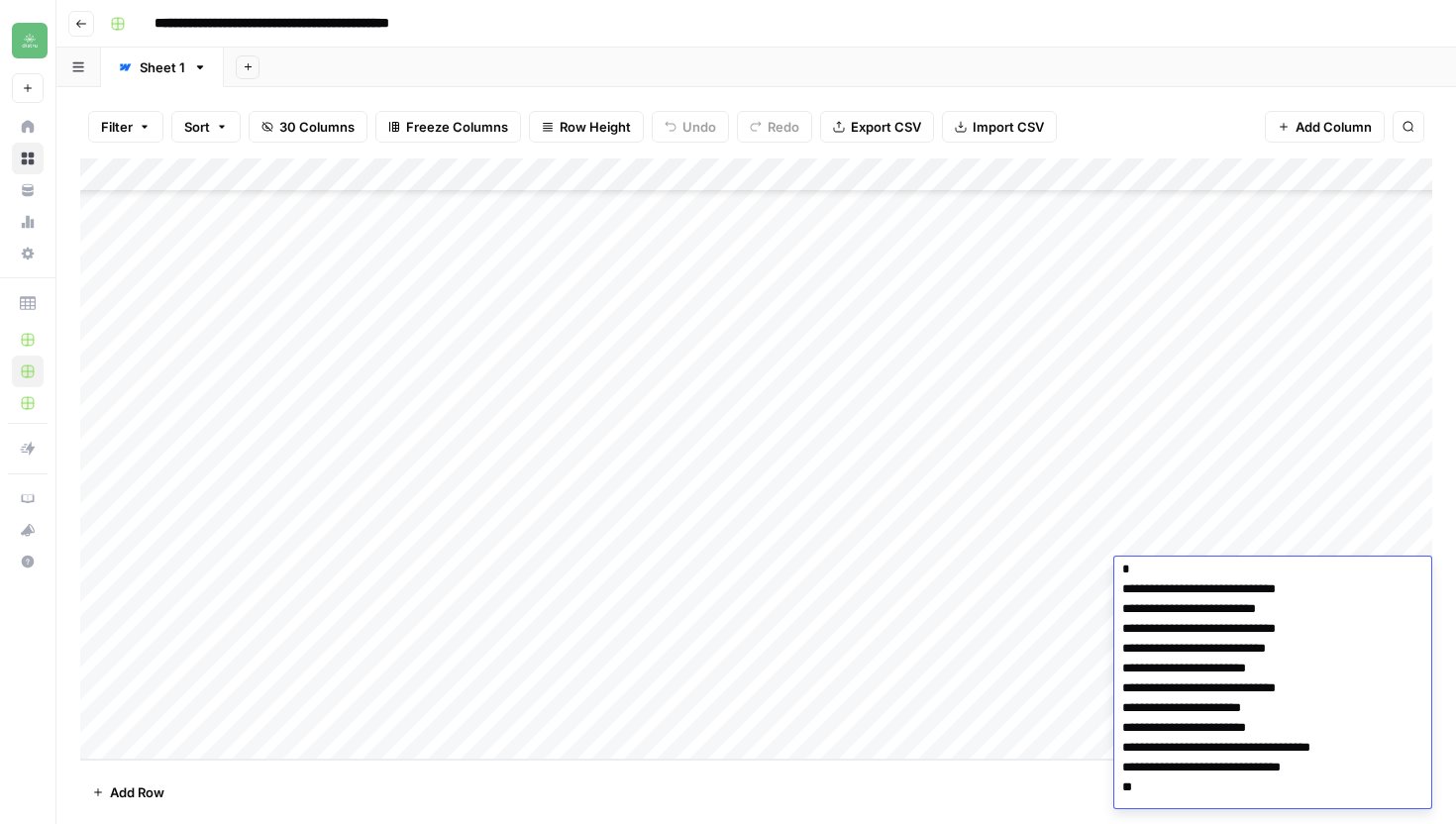 type on "**********" 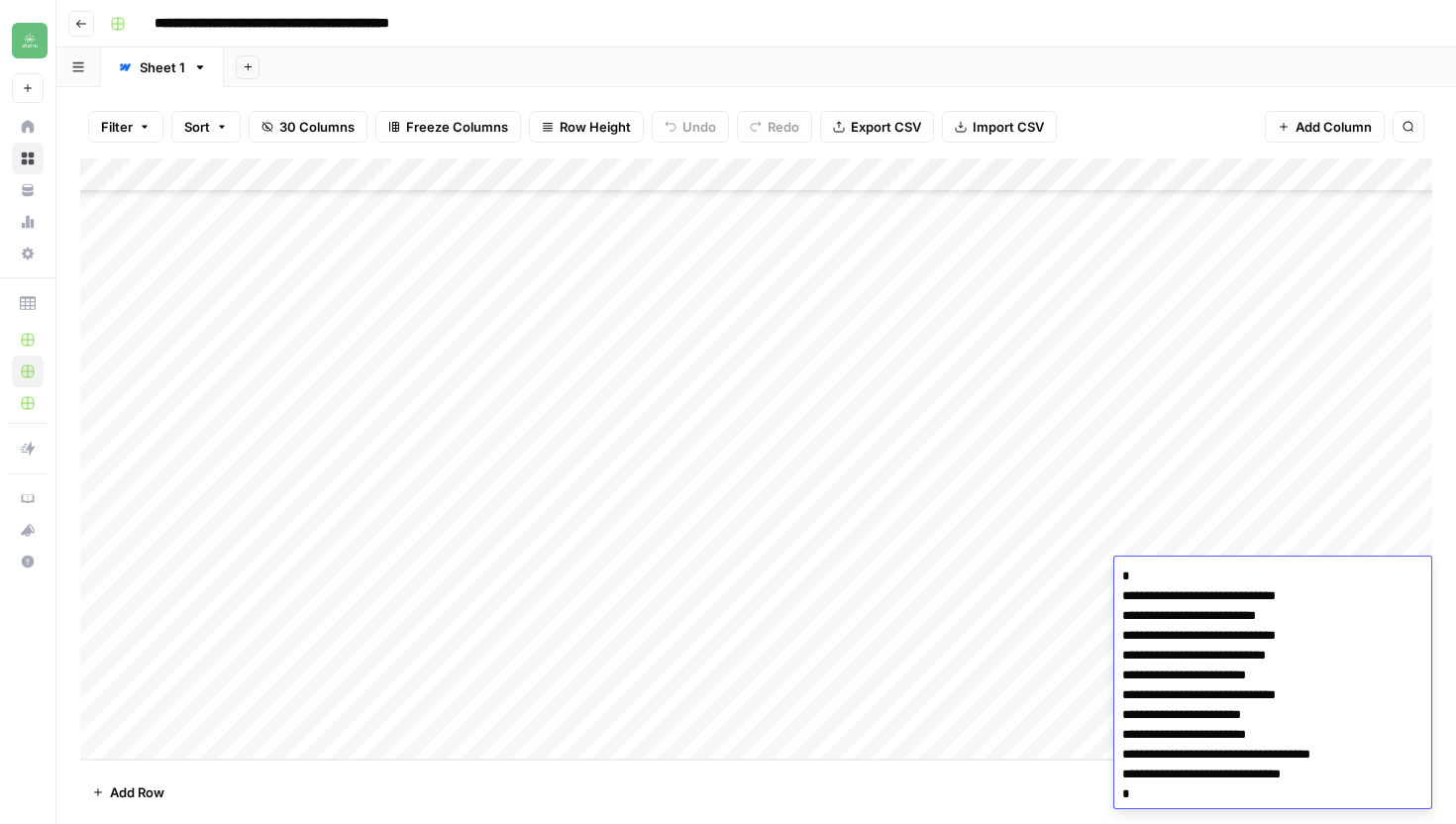 scroll, scrollTop: 0, scrollLeft: 0, axis: both 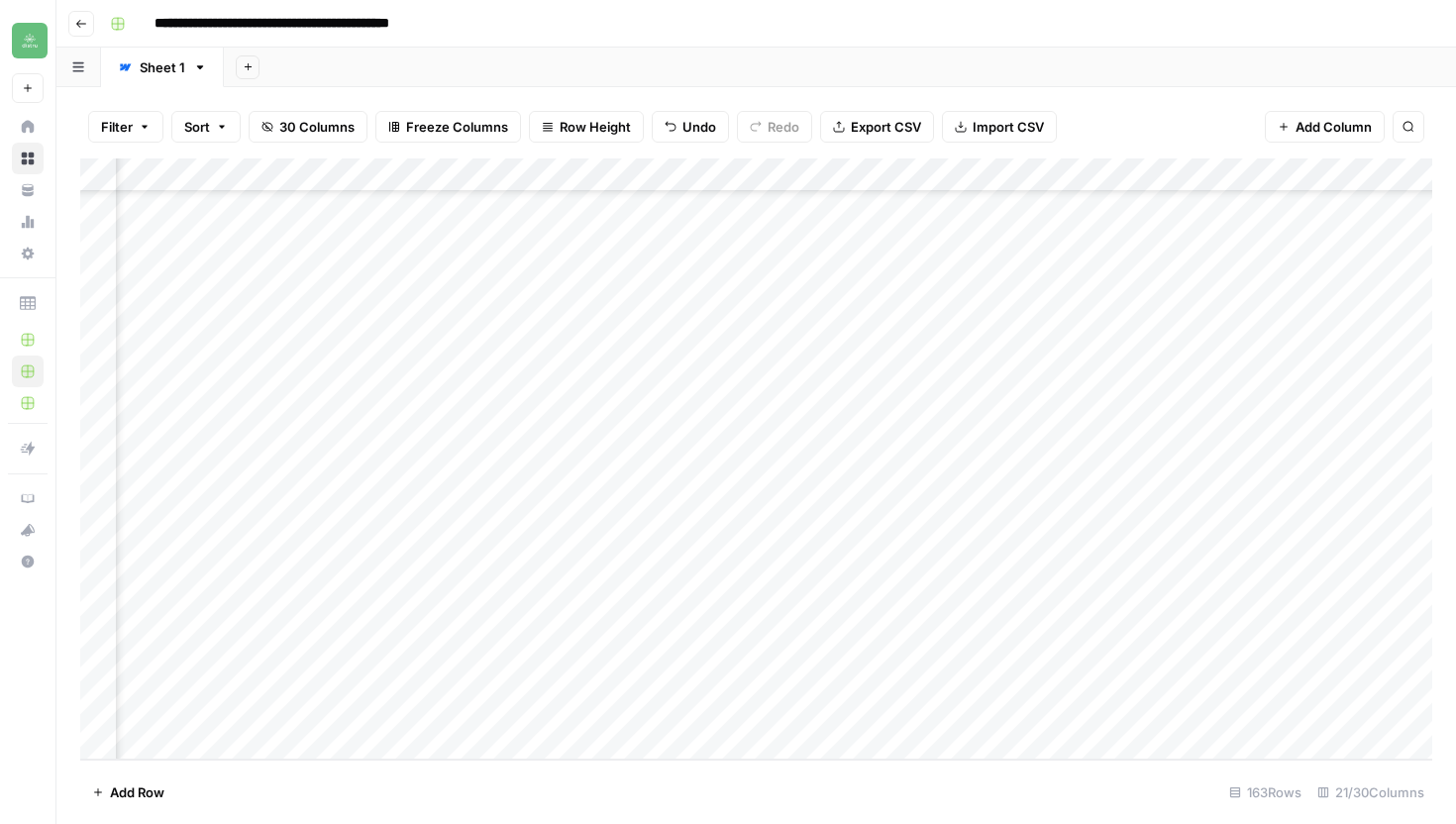 click on "Add Column" at bounding box center (756, 459) 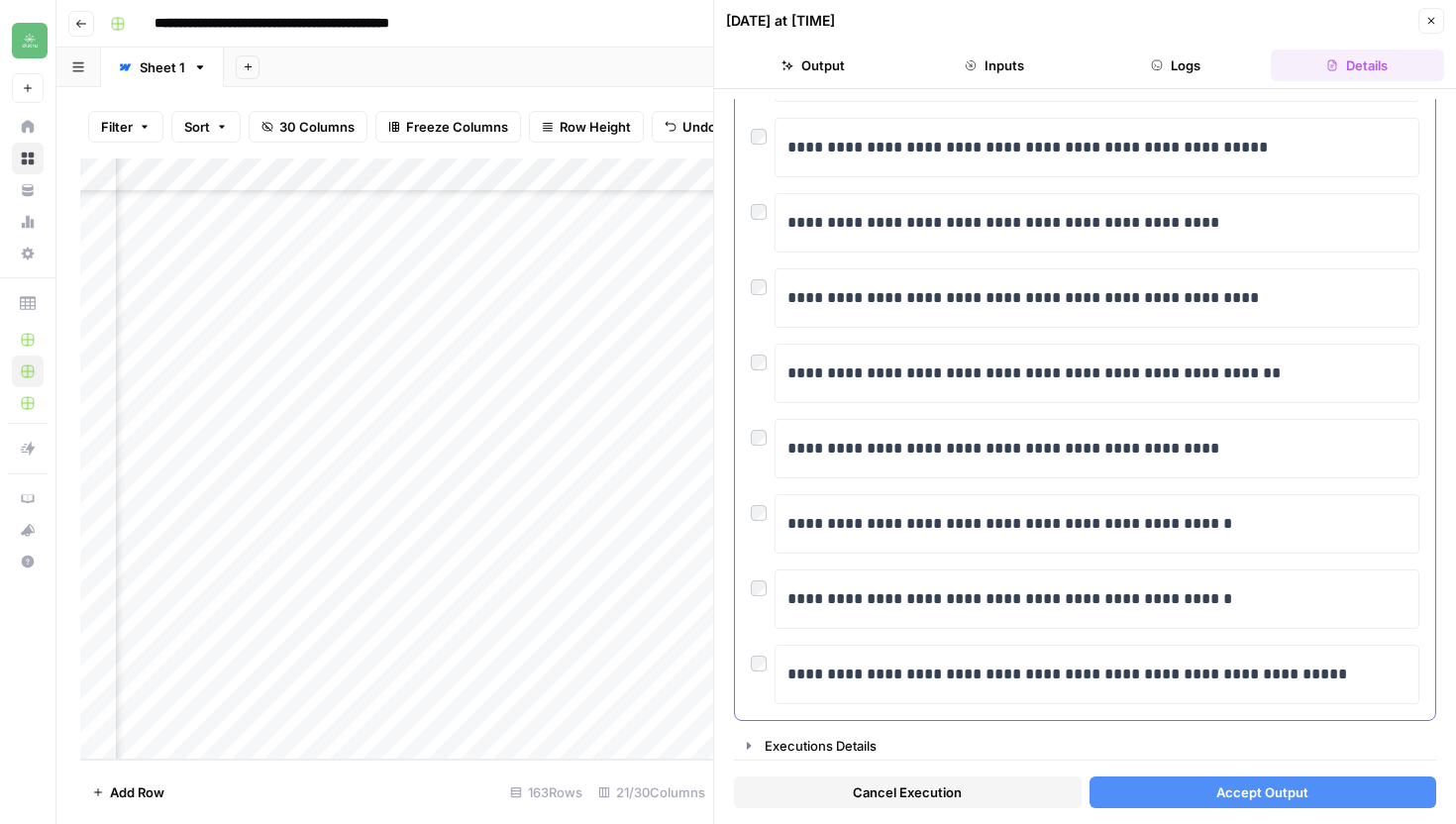 scroll, scrollTop: 263, scrollLeft: 0, axis: vertical 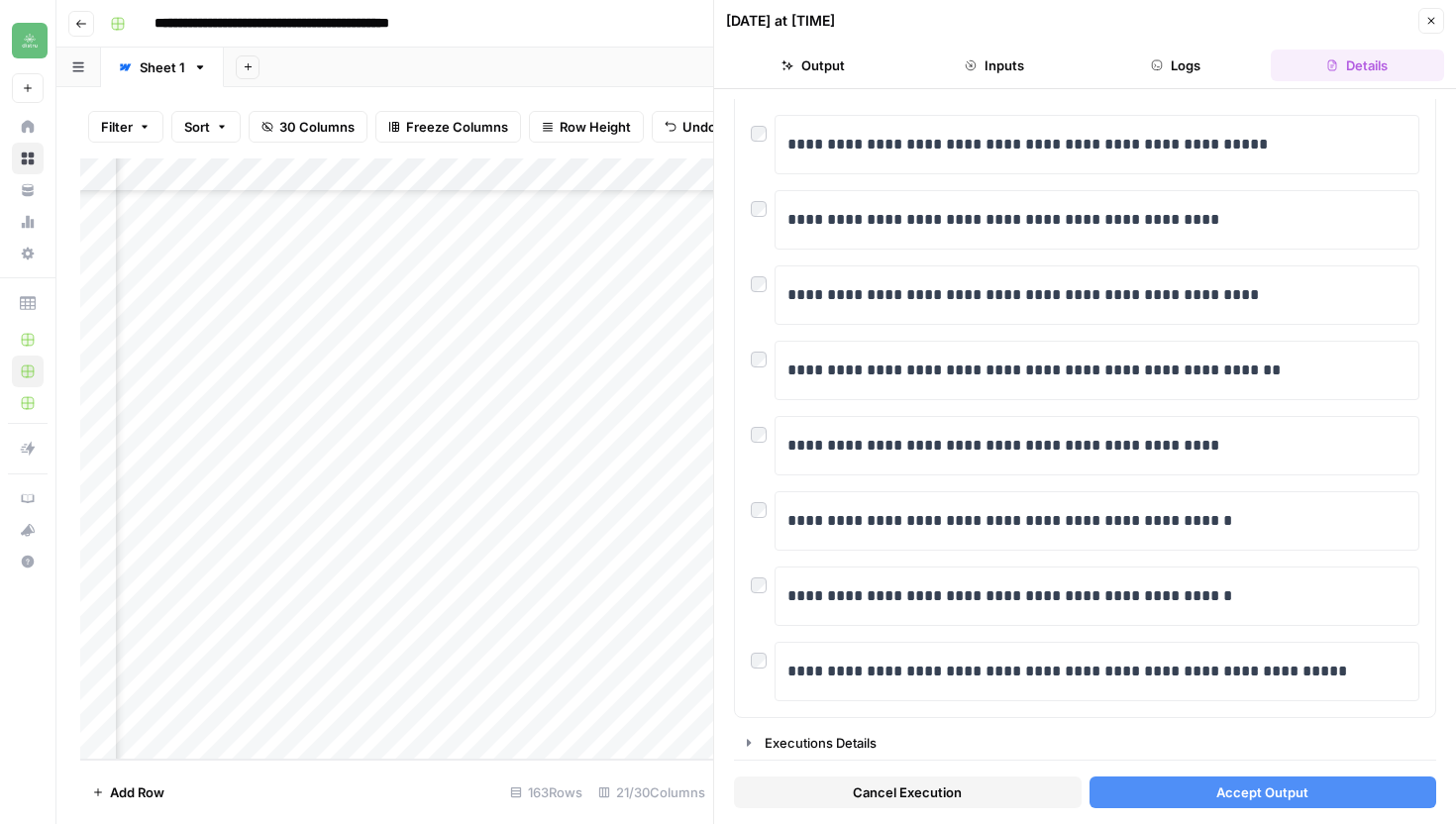 click on "Accept Output" at bounding box center [1263, 792] 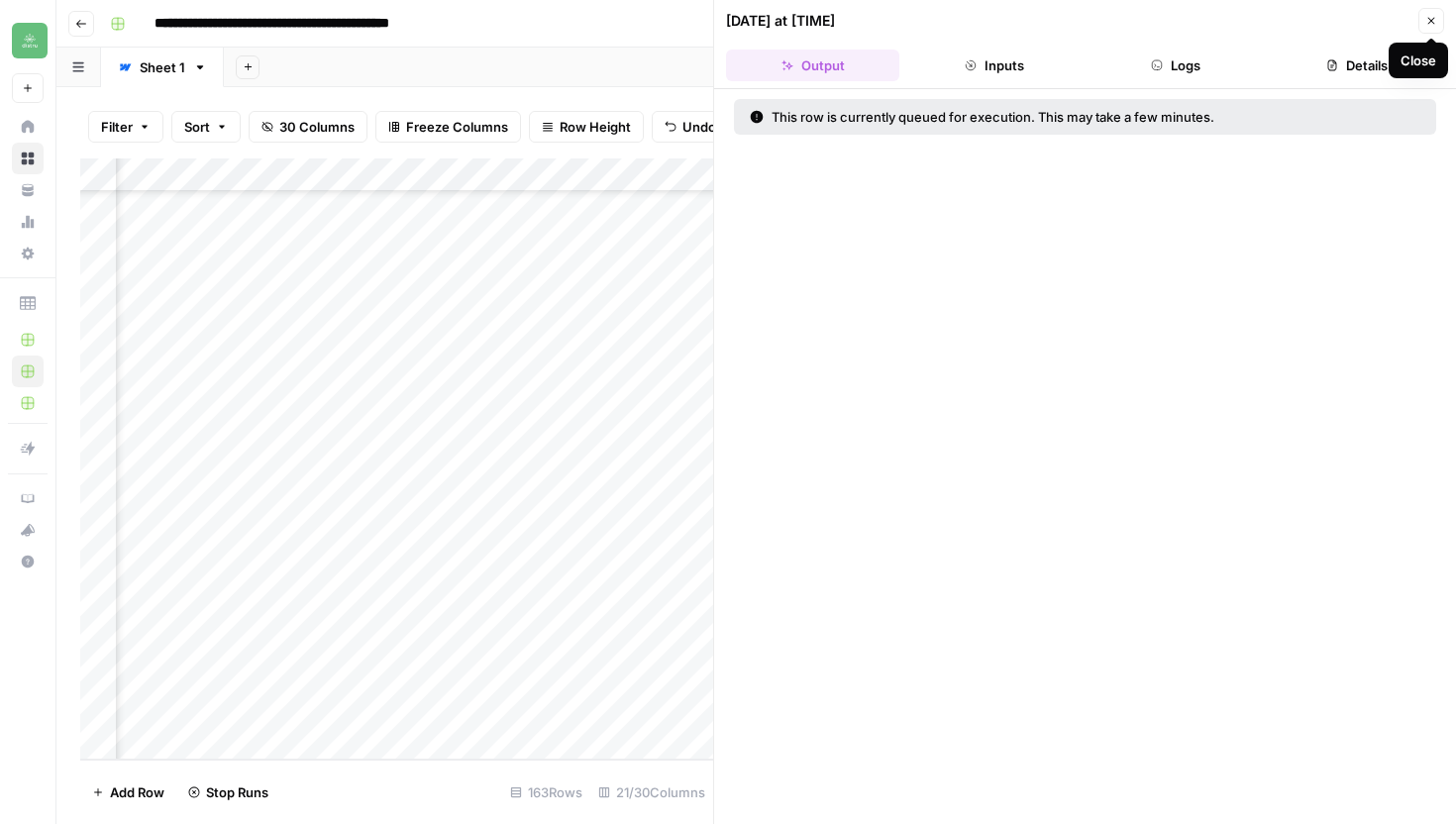 click 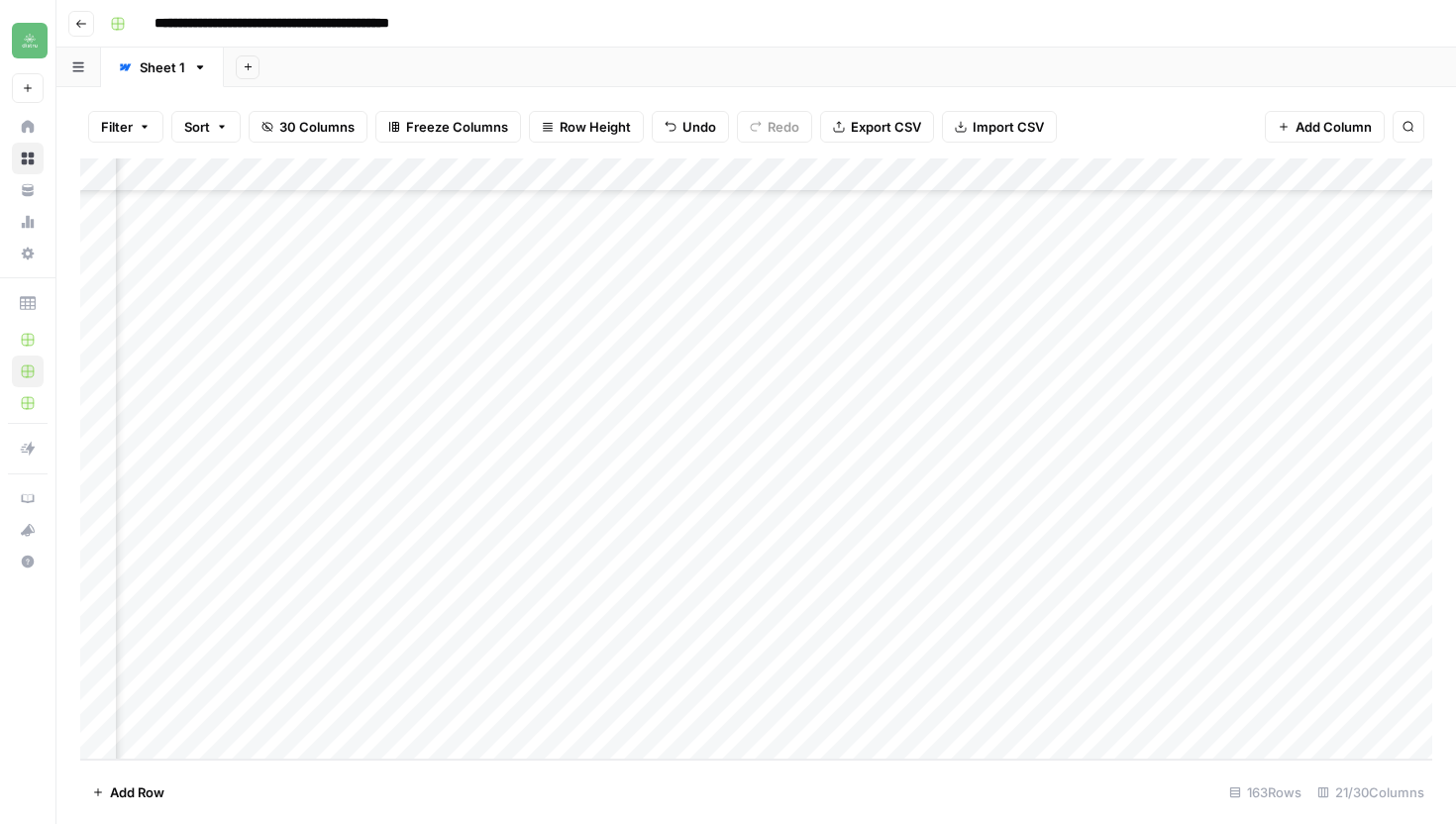 scroll, scrollTop: 4953, scrollLeft: 1515, axis: both 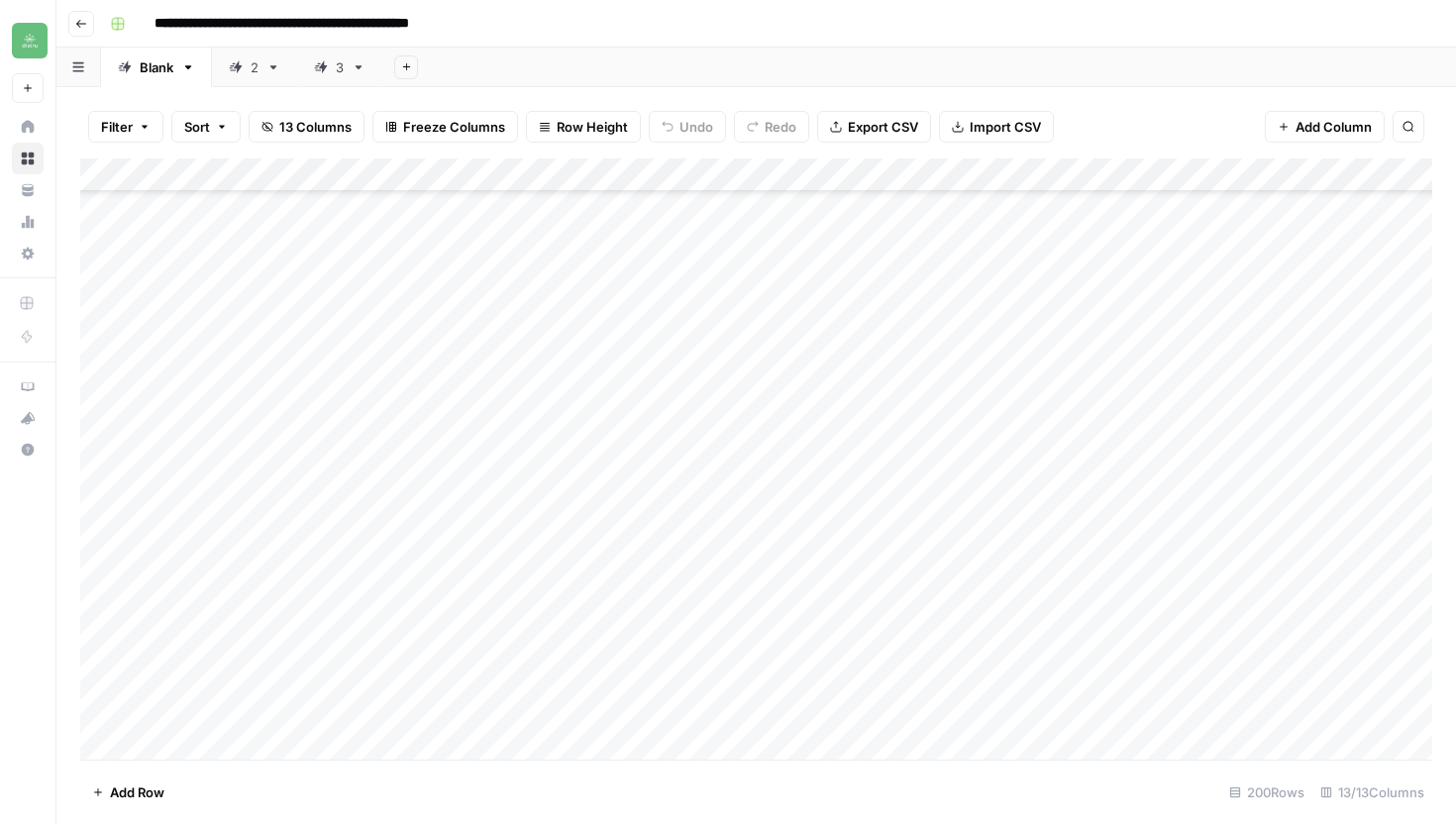 click on "2" at bounding box center (244, 67) 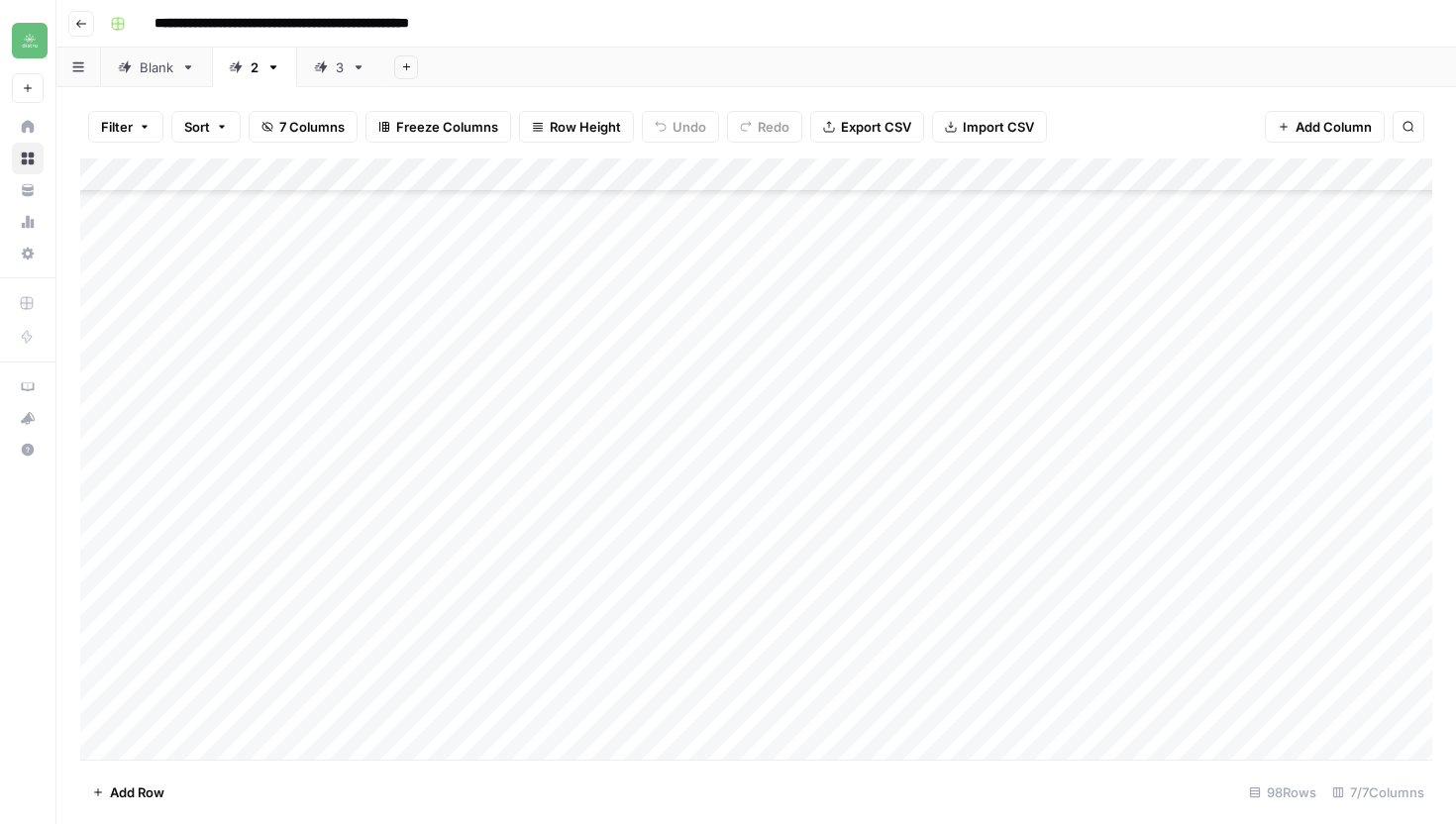scroll, scrollTop: 0, scrollLeft: 0, axis: both 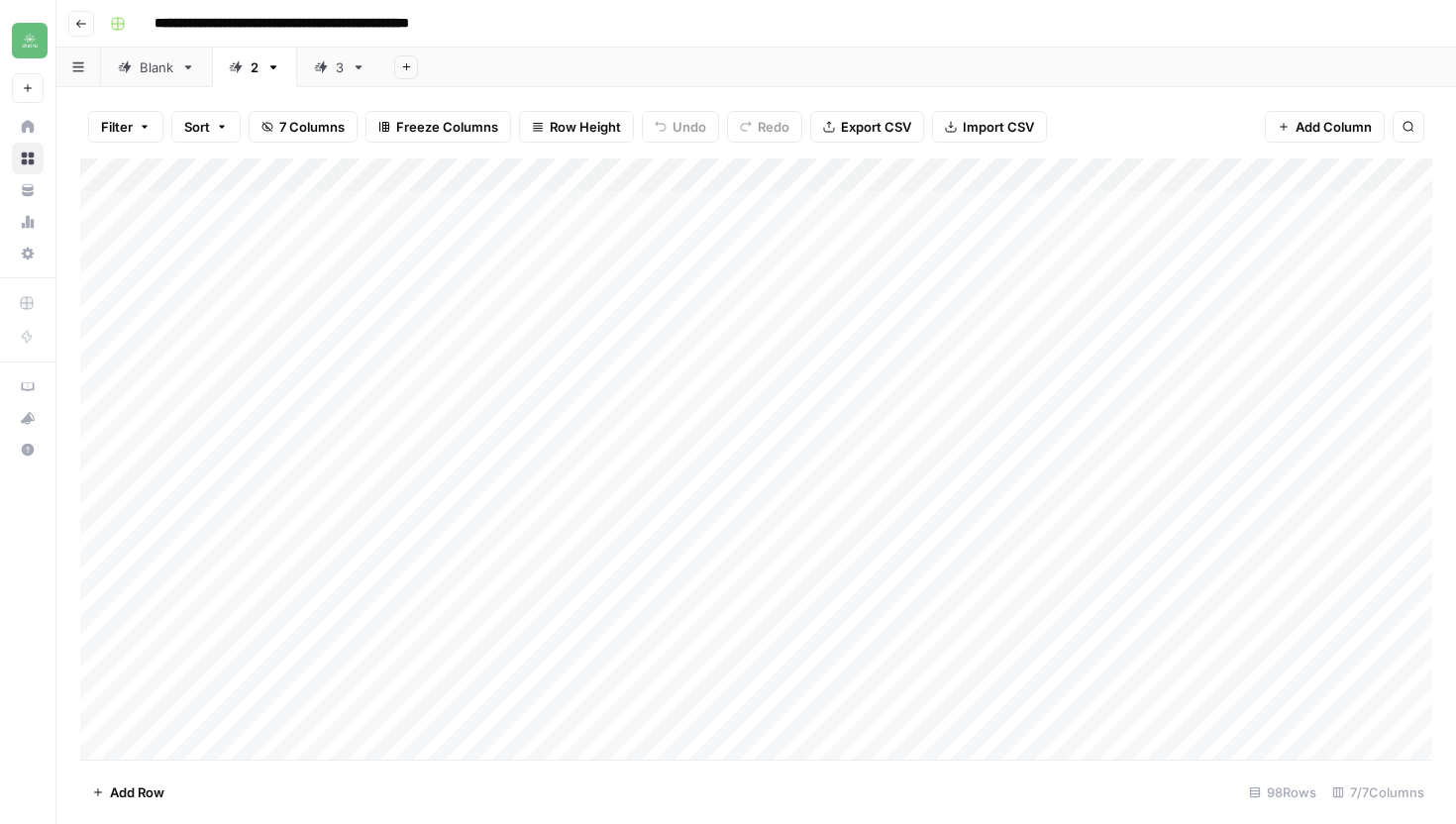 click on "Add Column" at bounding box center (756, 459) 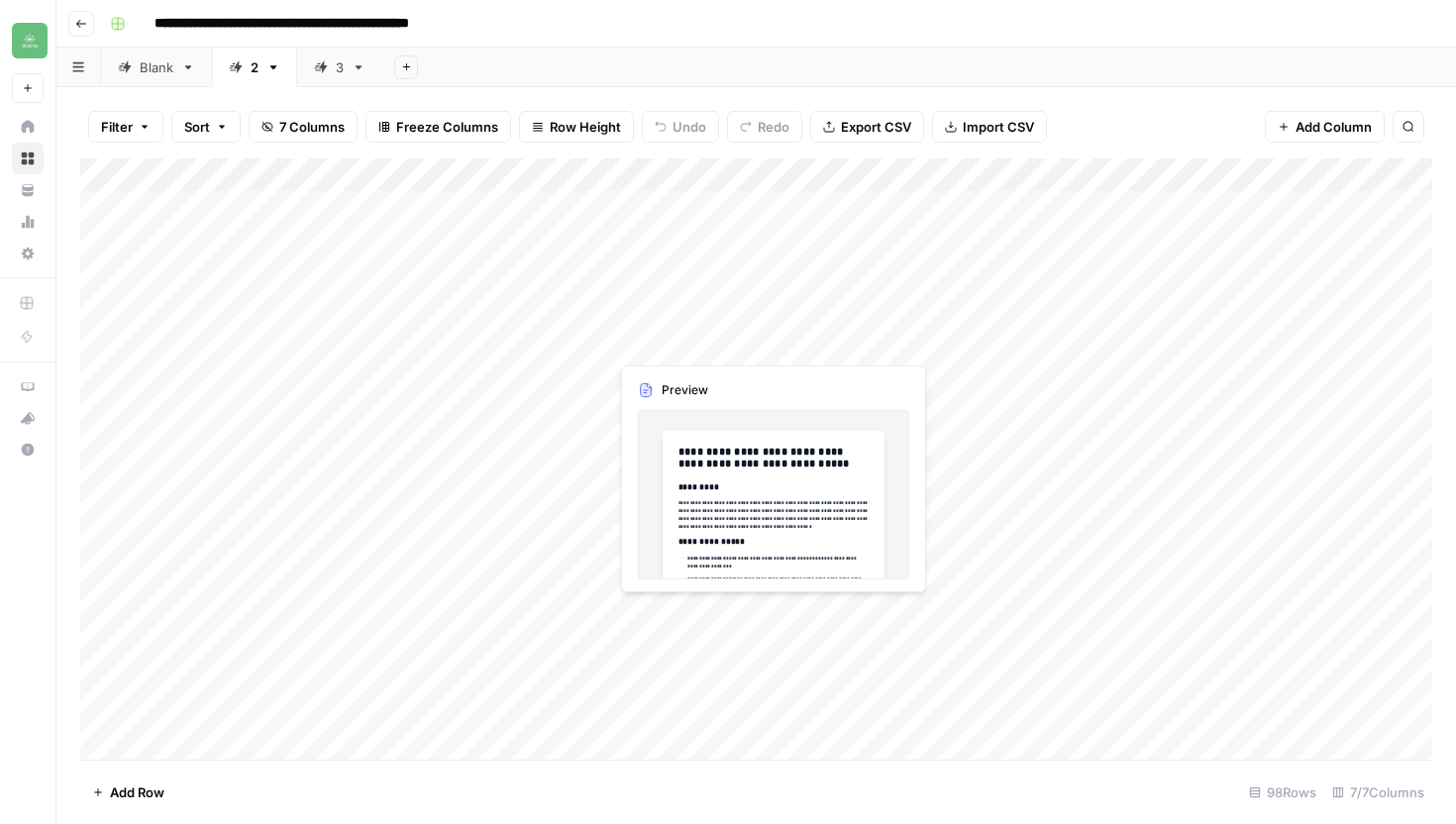 click on "Add Column" at bounding box center (756, 459) 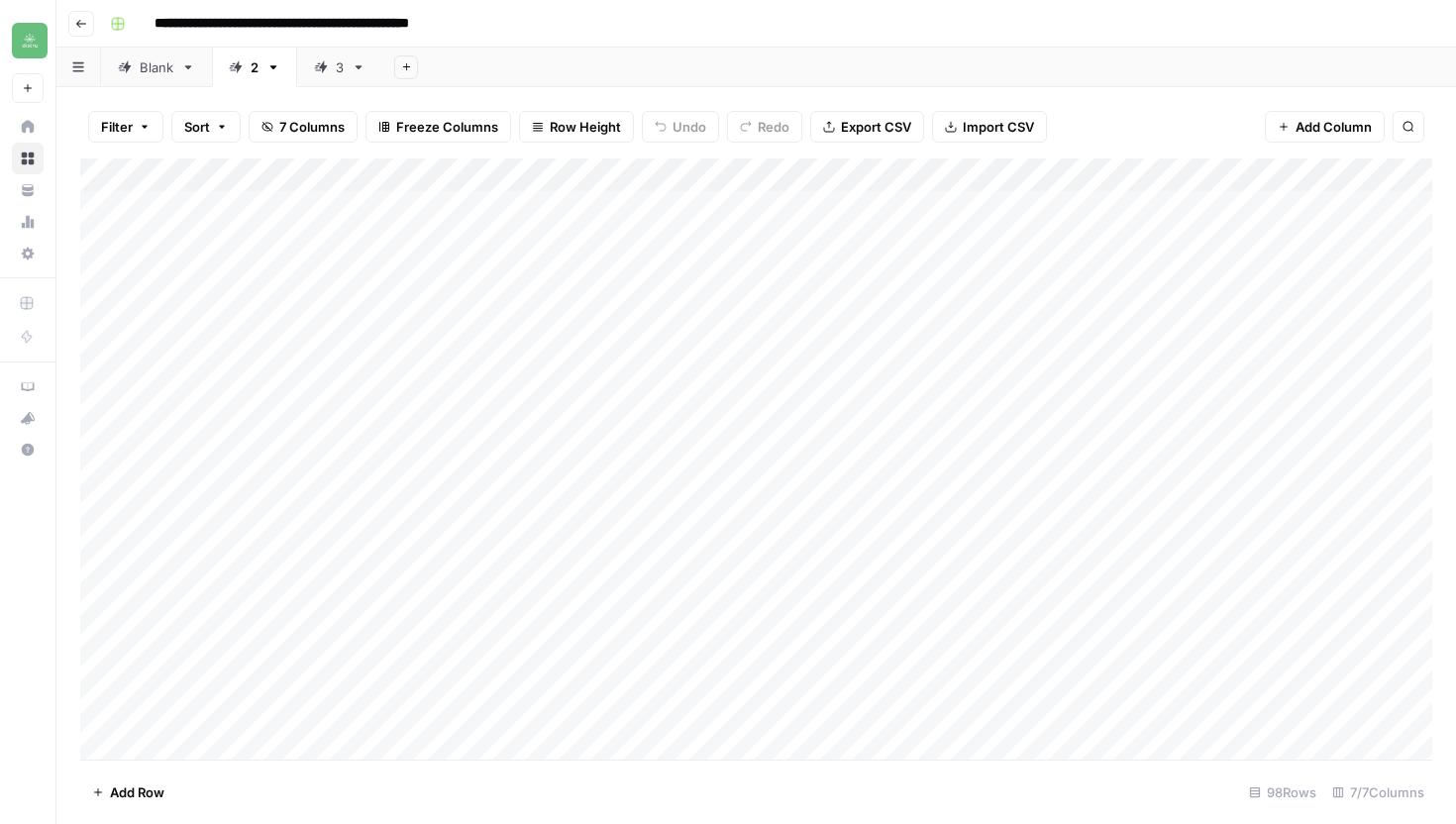 click on "Add Column" at bounding box center [756, 459] 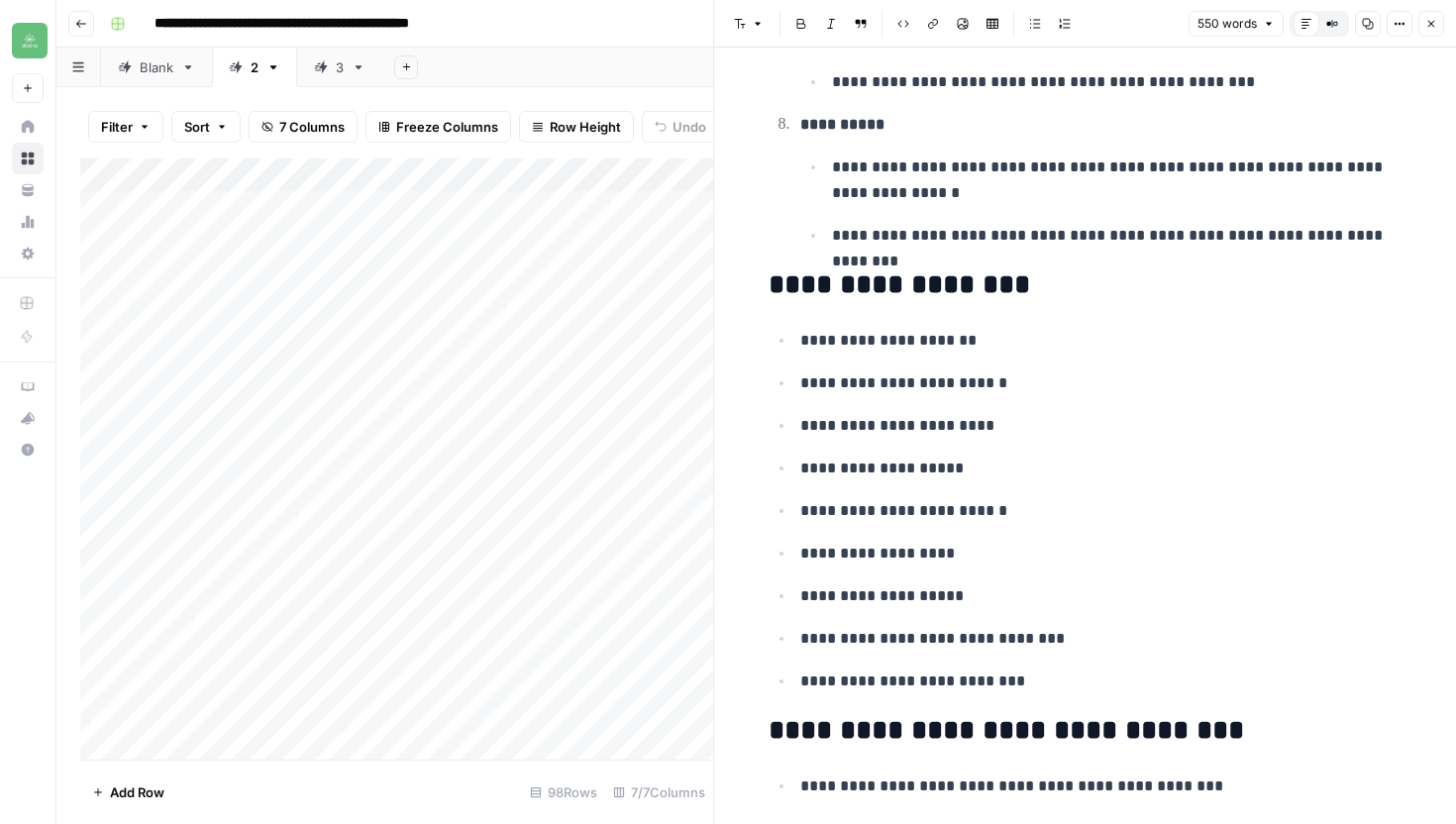 scroll, scrollTop: 1847, scrollLeft: 0, axis: vertical 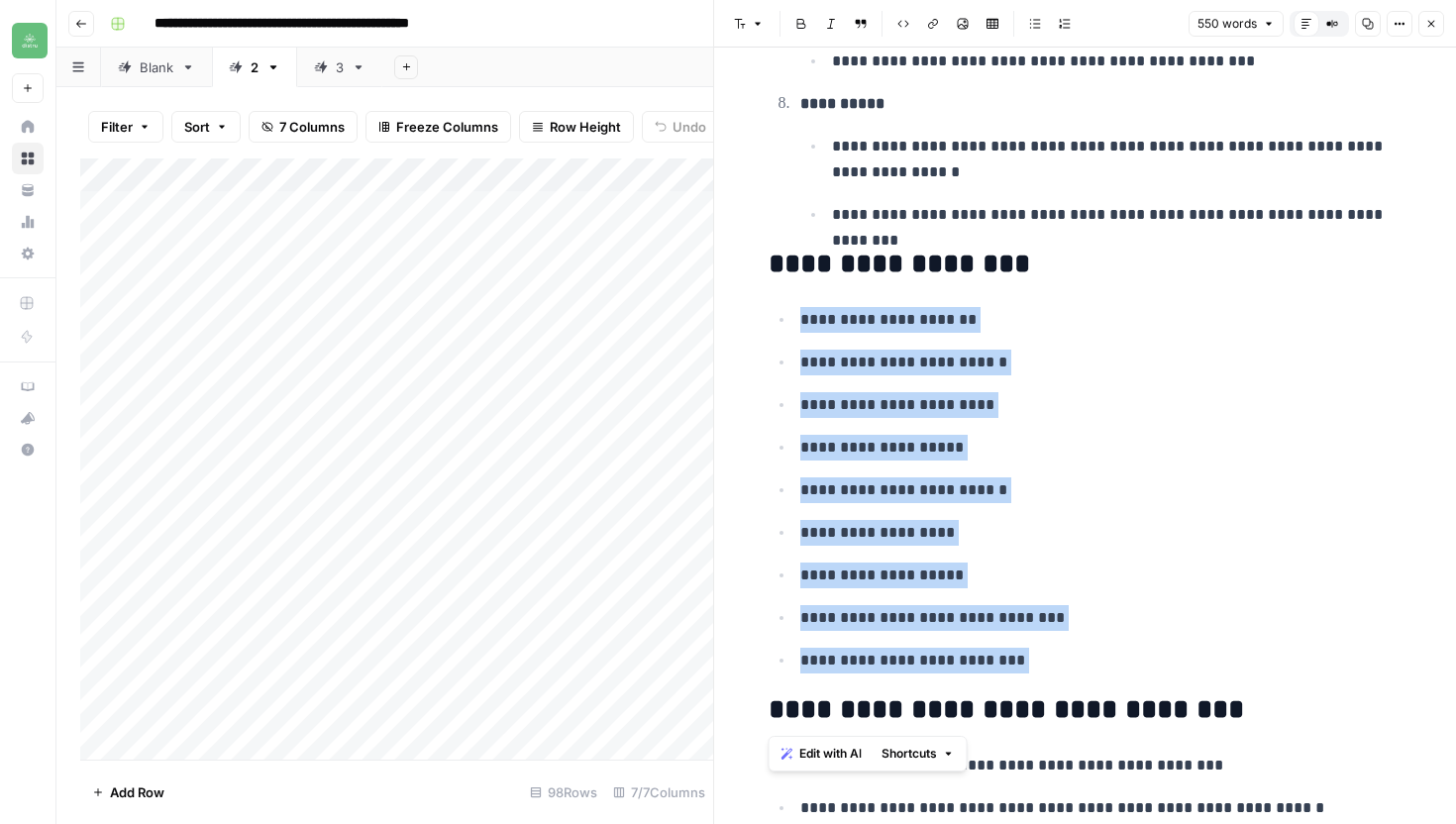 drag, startPoint x: 800, startPoint y: 322, endPoint x: 1062, endPoint y: 671, distance: 436.4 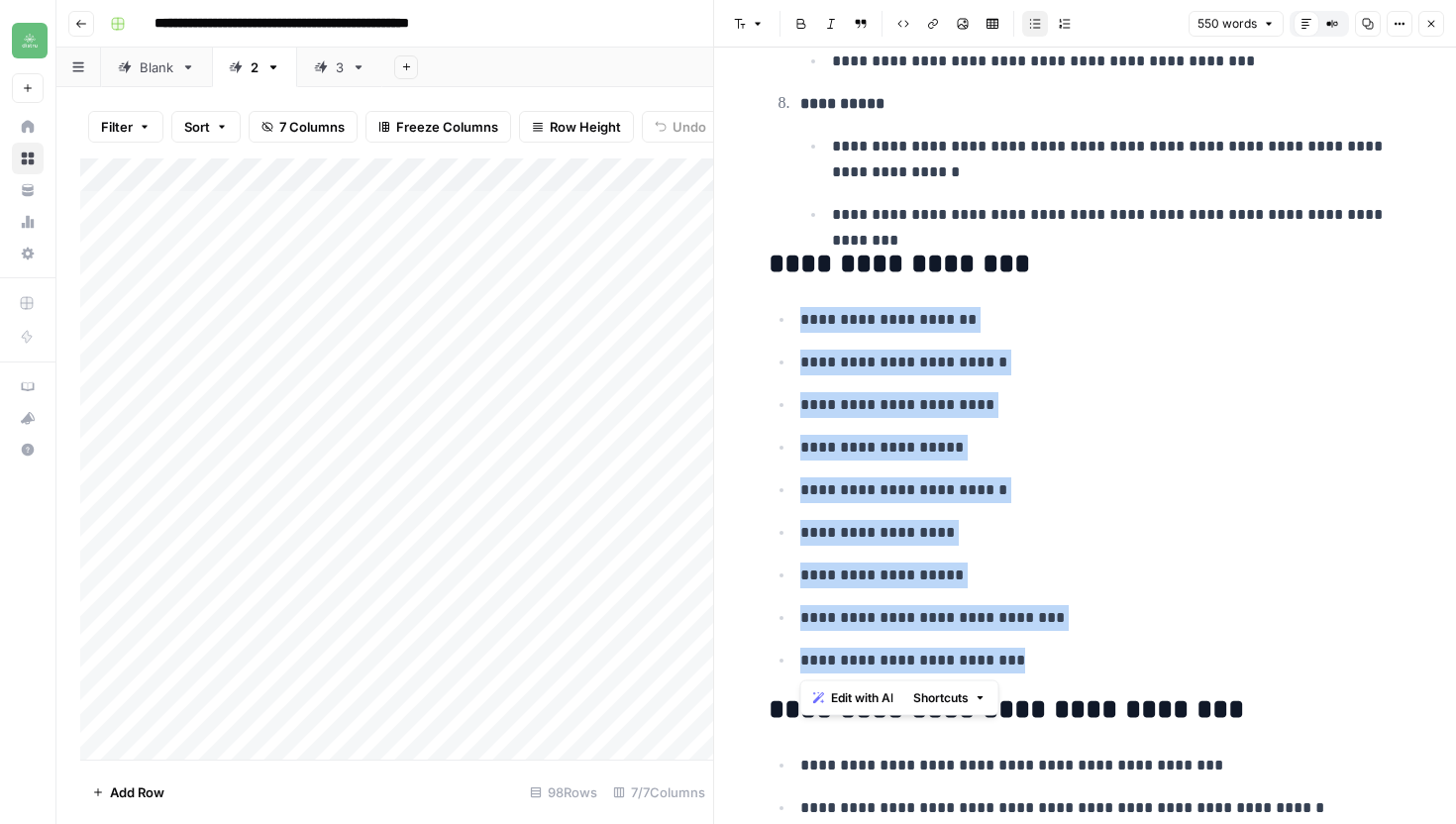copy on "**********" 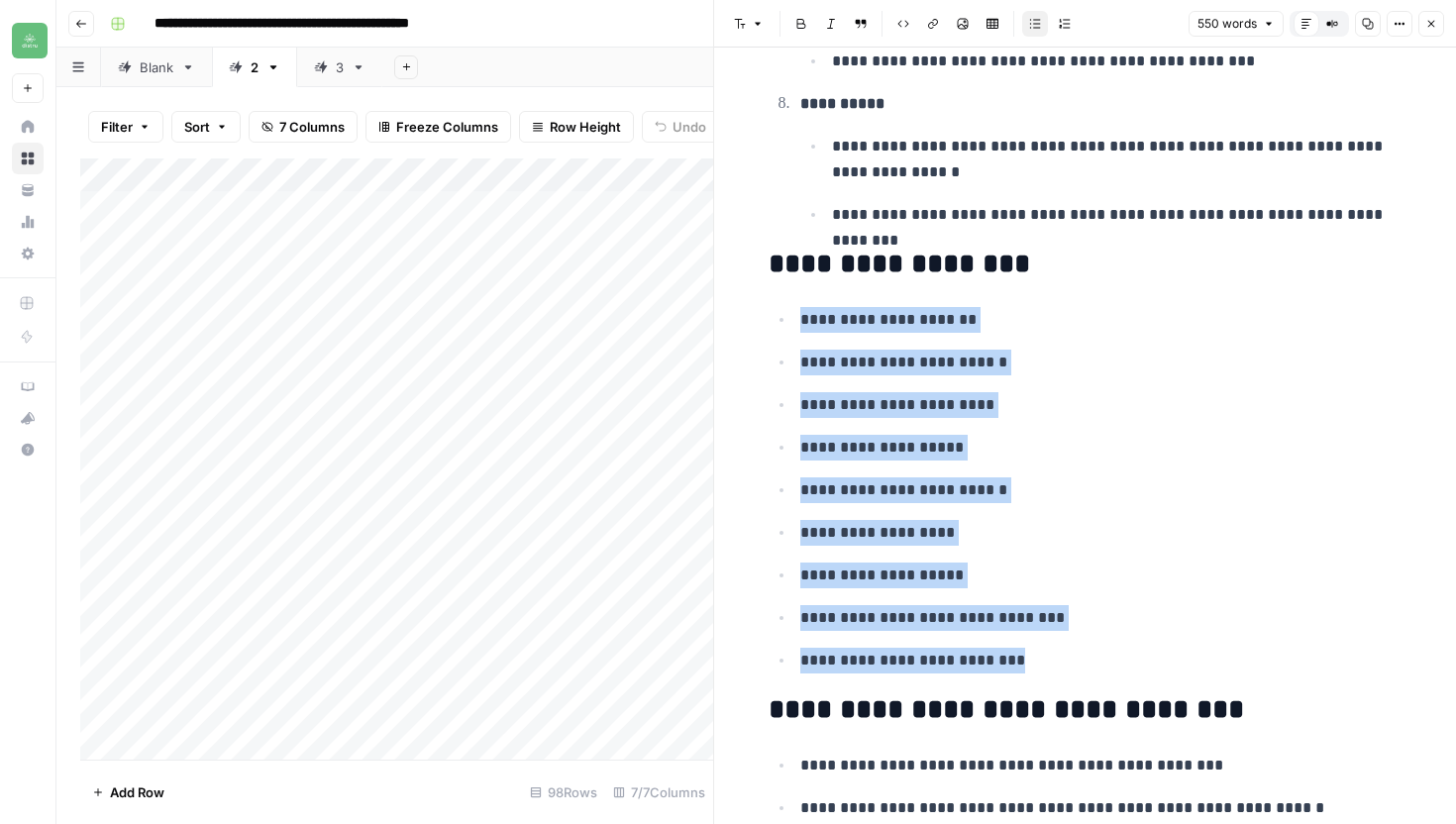 click on "Add Column" at bounding box center (396, 459) 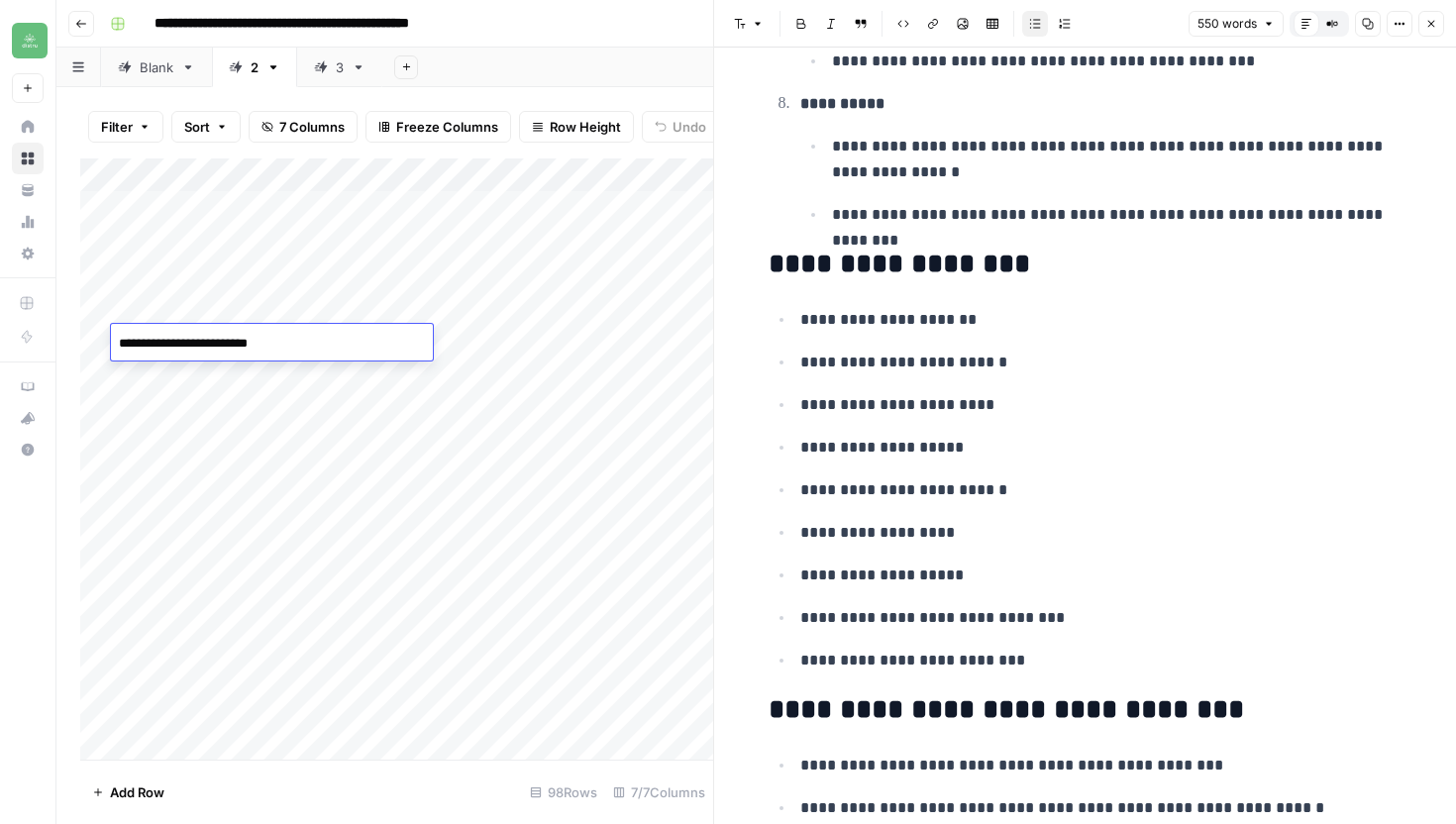 drag, startPoint x: 319, startPoint y: 344, endPoint x: 37, endPoint y: 331, distance: 282.29949 